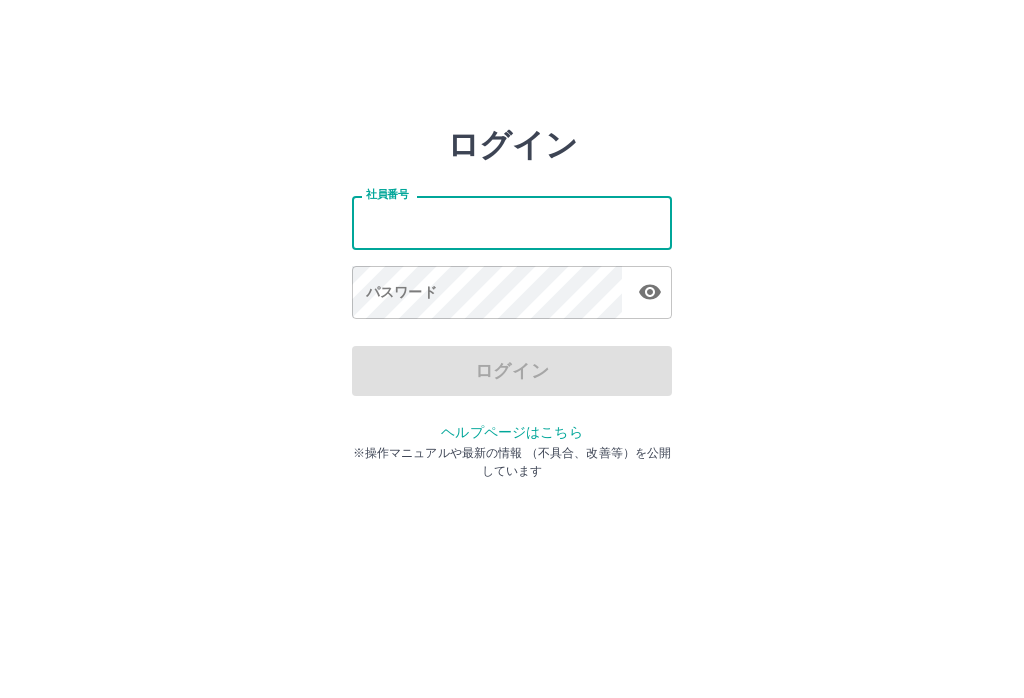 scroll, scrollTop: 0, scrollLeft: 0, axis: both 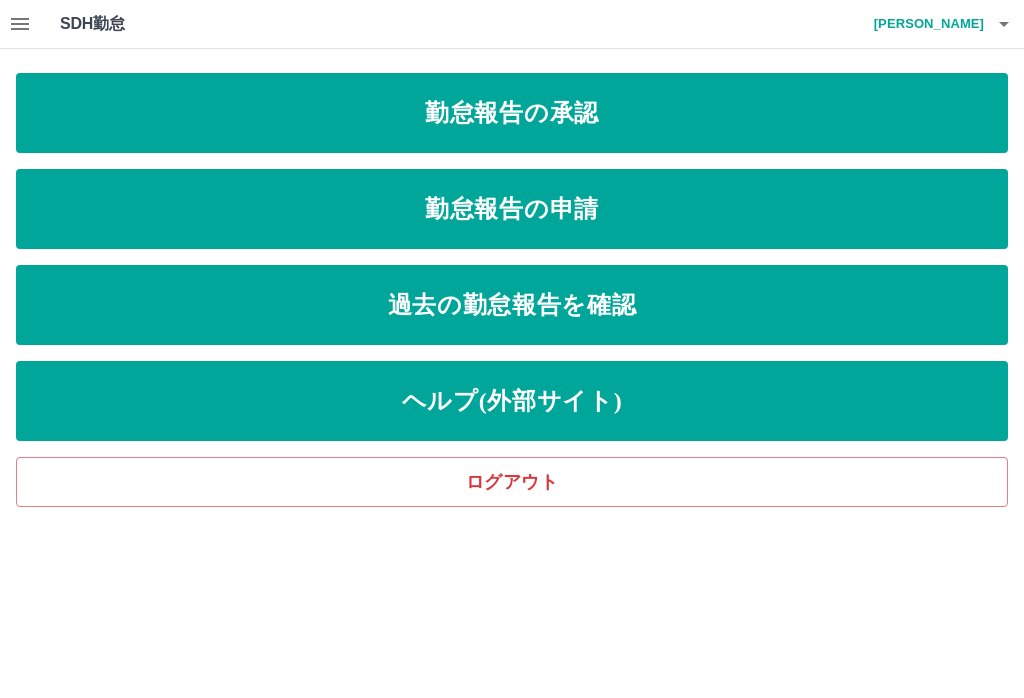 click on "勤怠報告の承認" at bounding box center [512, 113] 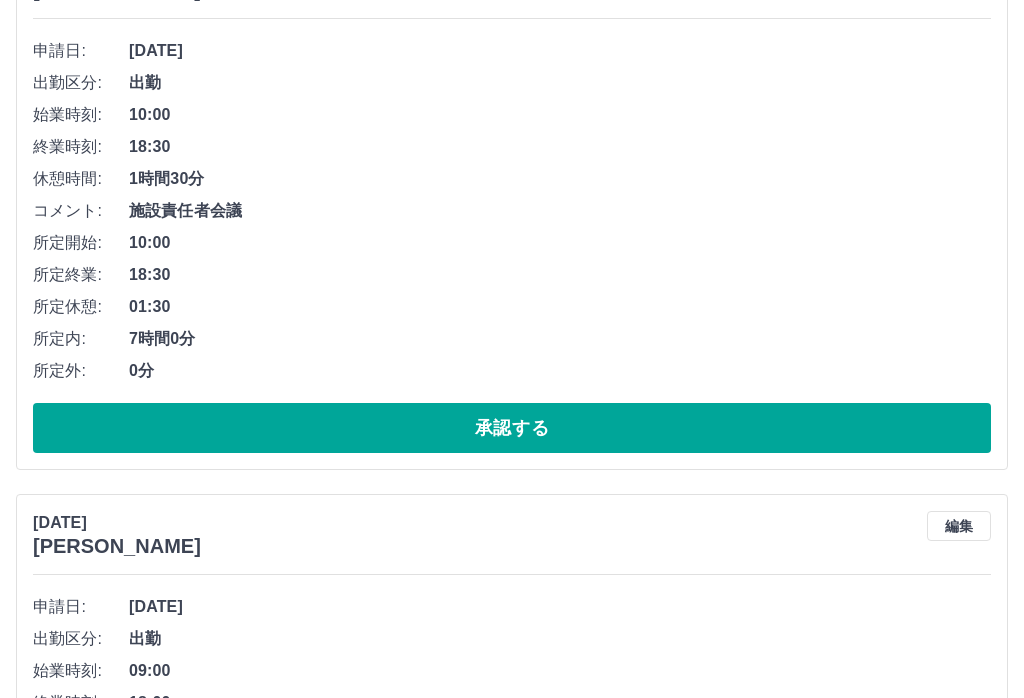 scroll, scrollTop: 299, scrollLeft: 0, axis: vertical 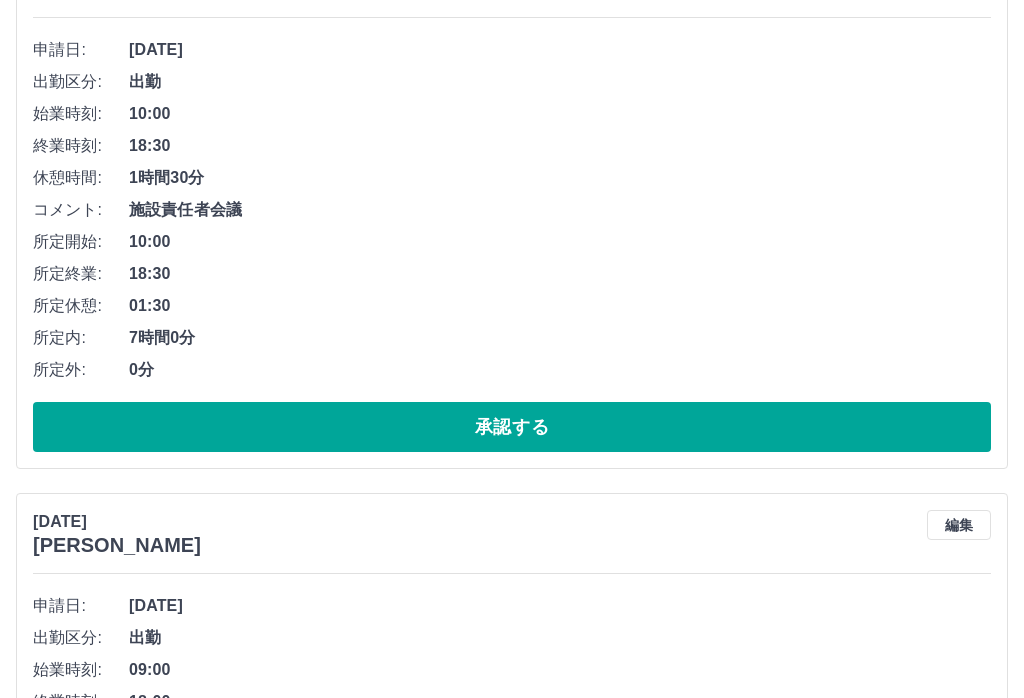 click on "承認する" at bounding box center (512, 427) 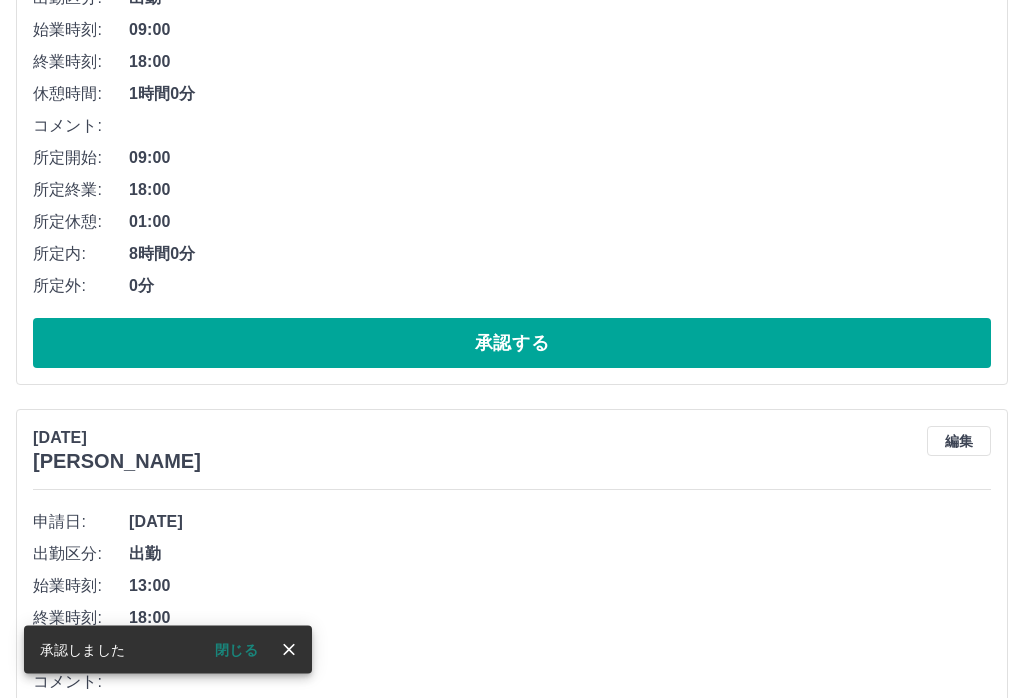 scroll, scrollTop: 383, scrollLeft: 0, axis: vertical 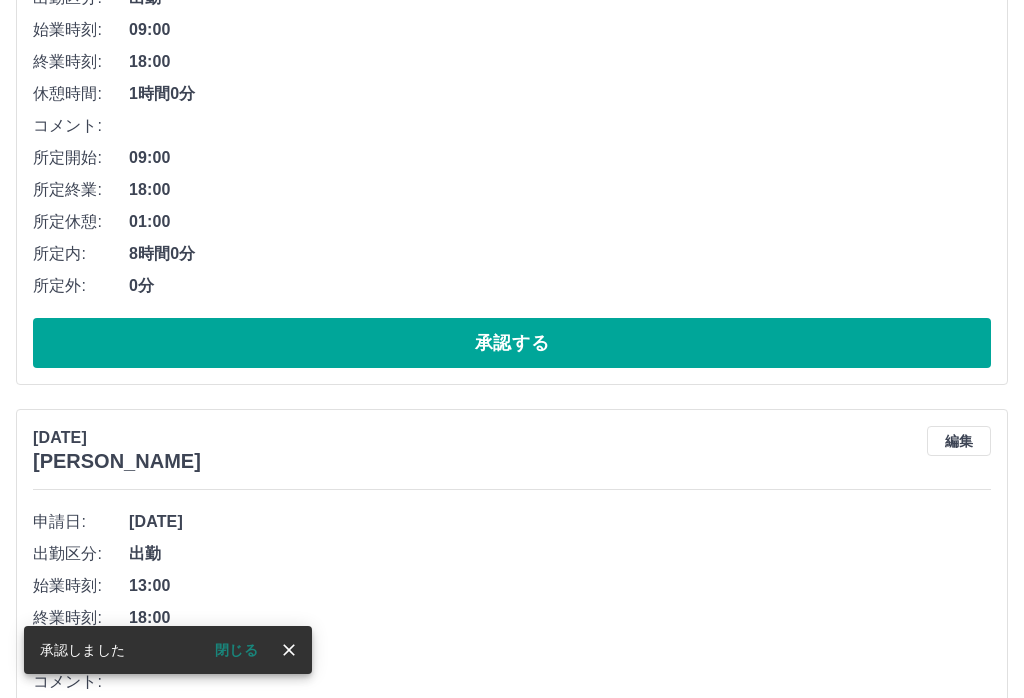 click on "閉じる" at bounding box center [236, 650] 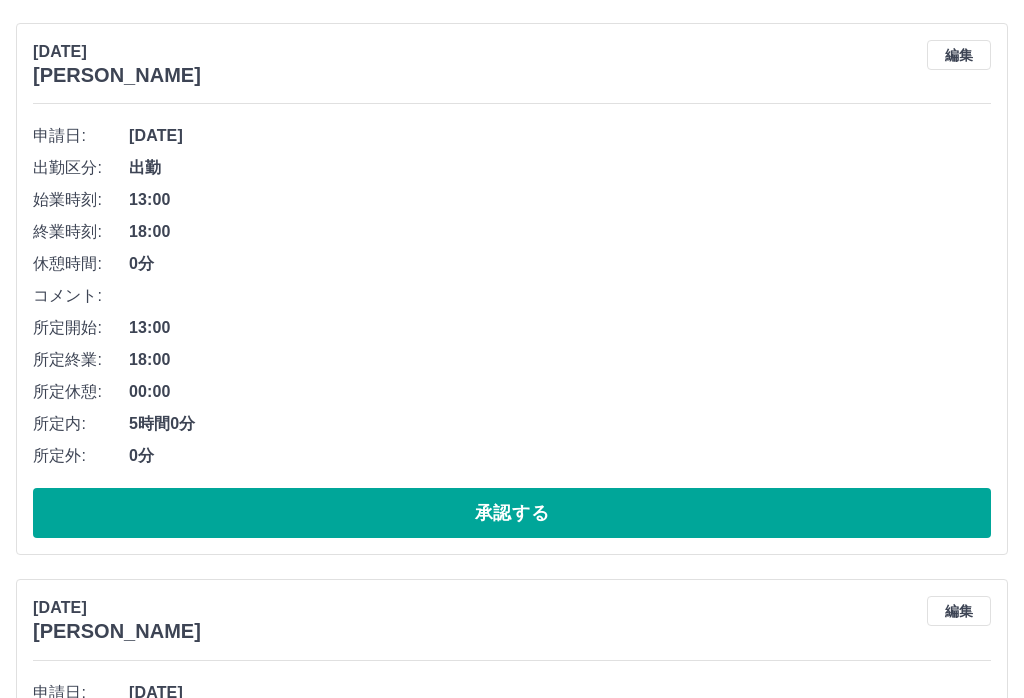 scroll, scrollTop: 767, scrollLeft: 0, axis: vertical 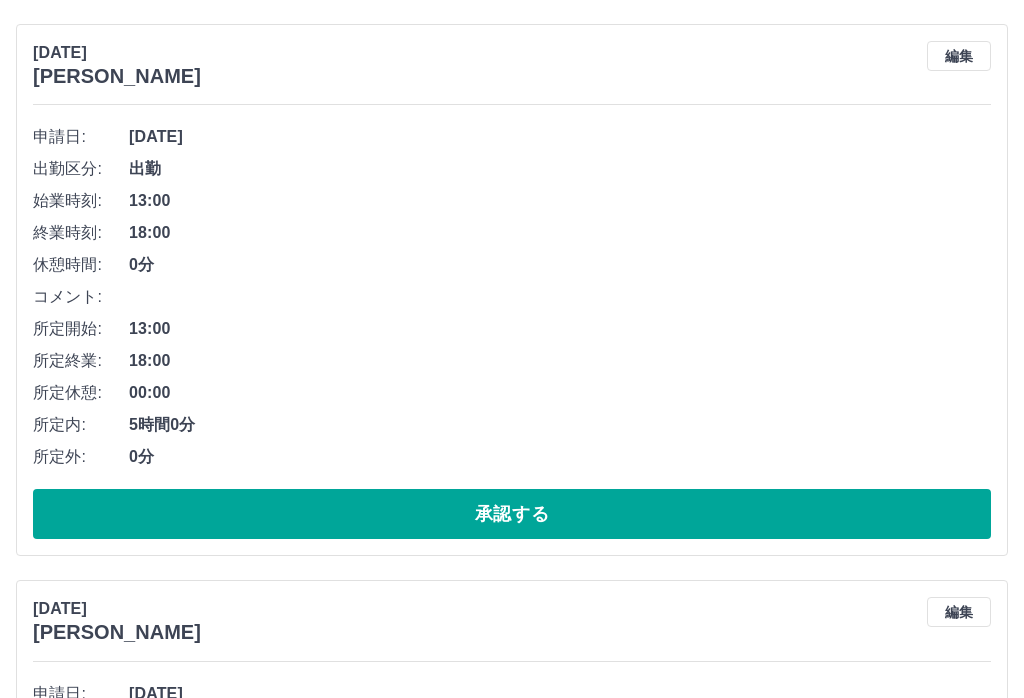 click on "承認する" at bounding box center [512, 515] 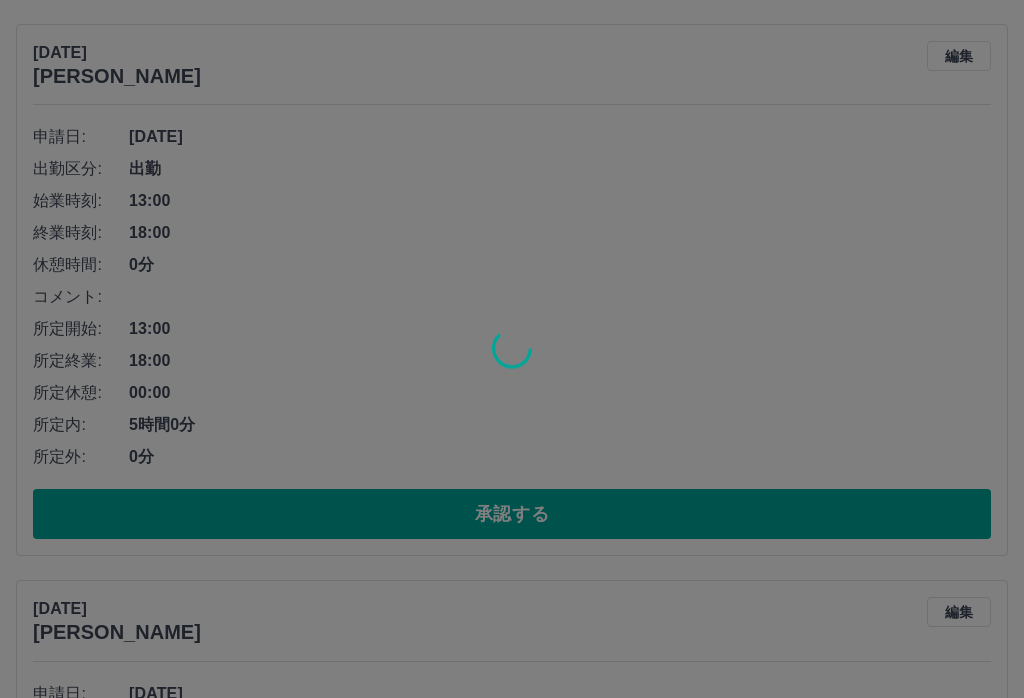 scroll, scrollTop: 768, scrollLeft: 0, axis: vertical 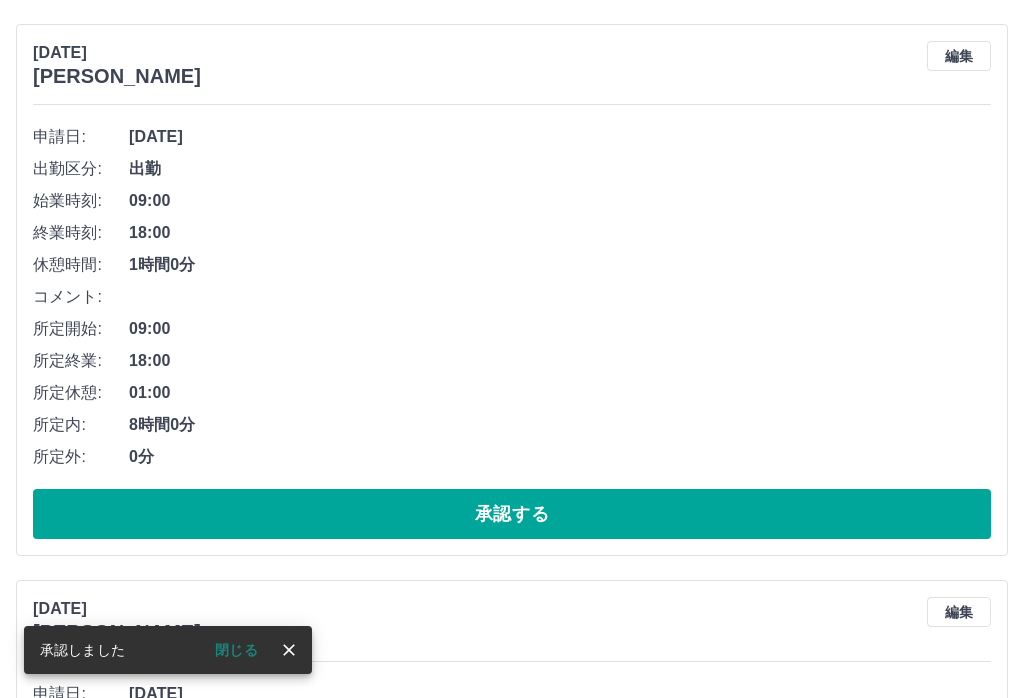 click on "閉じる" at bounding box center [236, 650] 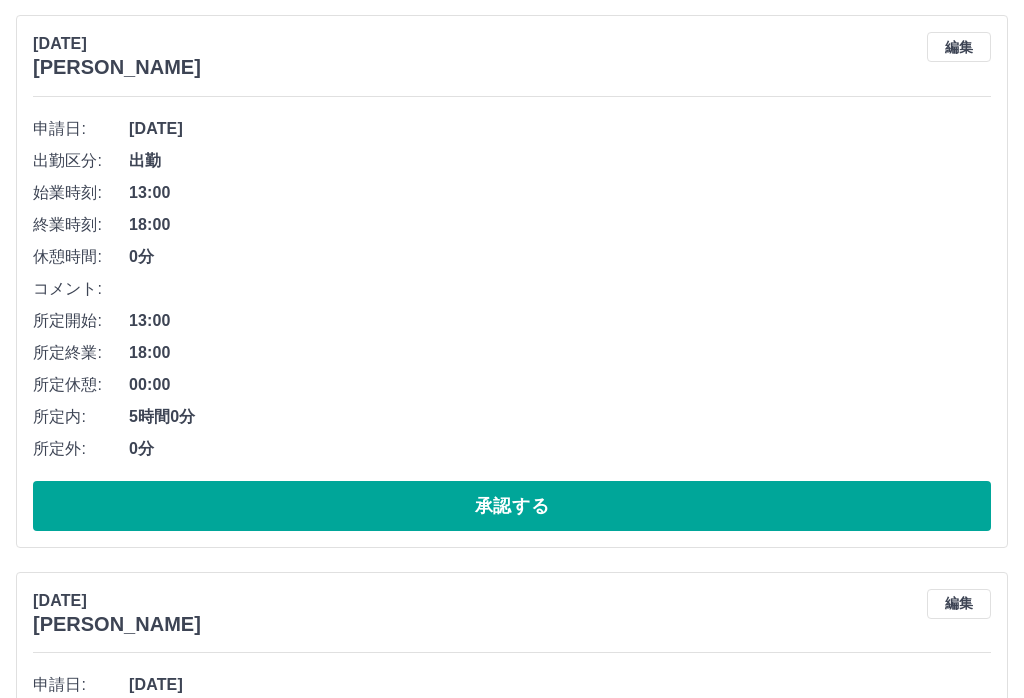 scroll, scrollTop: 1329, scrollLeft: 0, axis: vertical 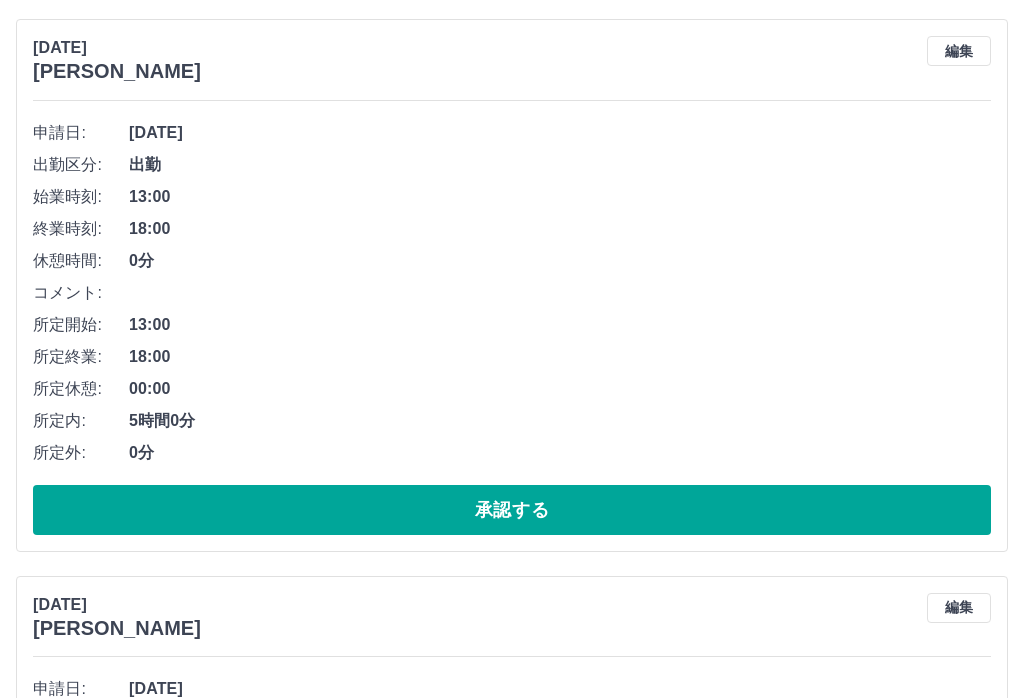 click on "承認する" at bounding box center (512, 510) 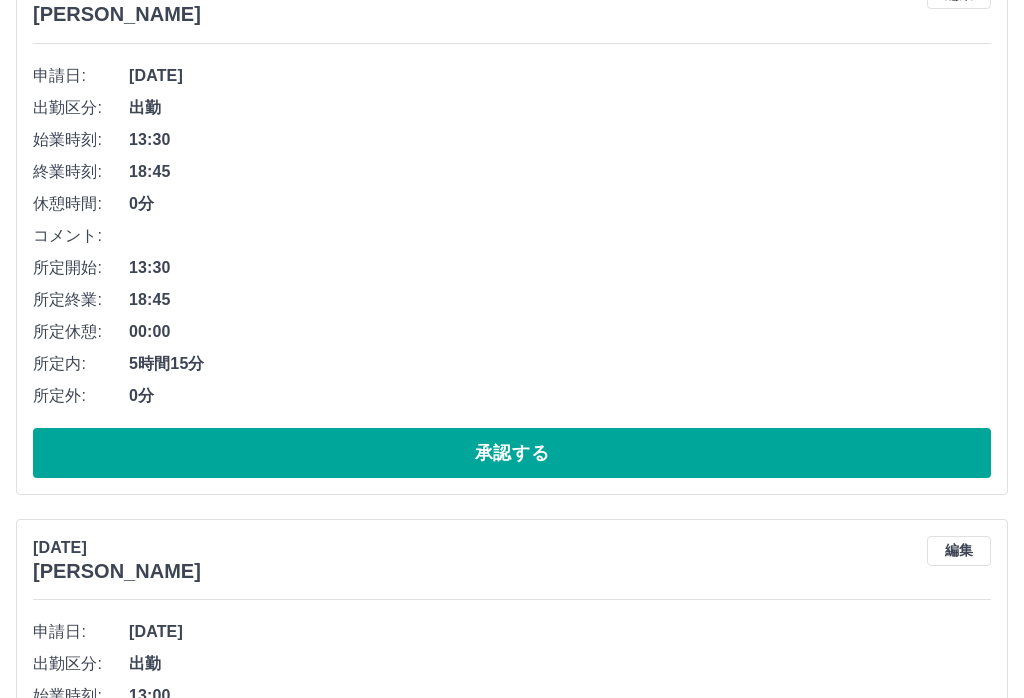 scroll, scrollTop: 1384, scrollLeft: 0, axis: vertical 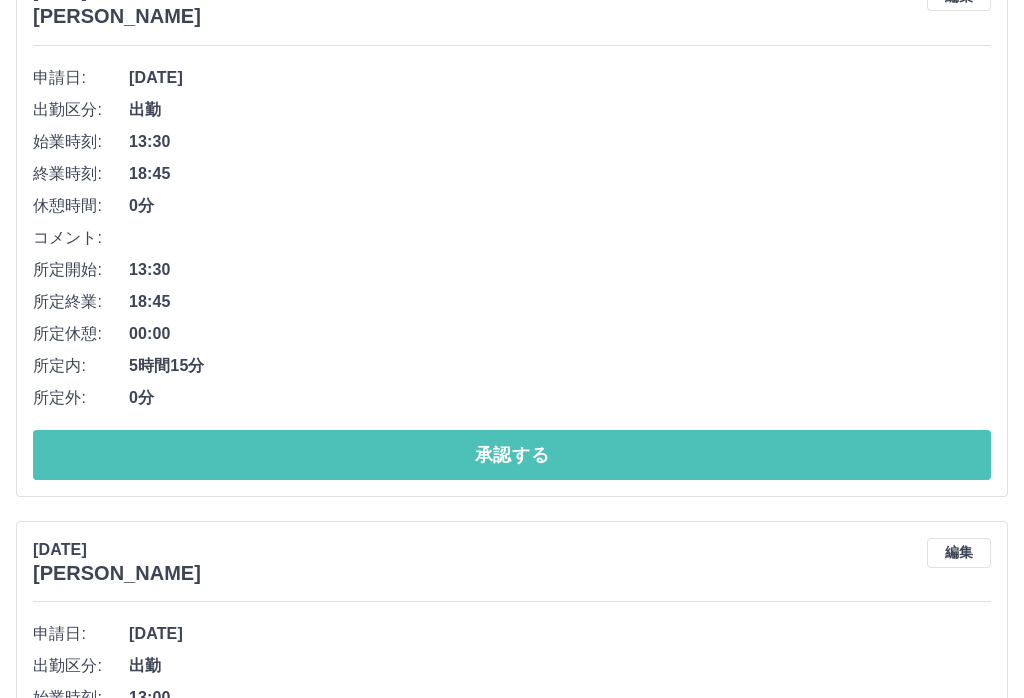 click on "承認する" at bounding box center (512, 455) 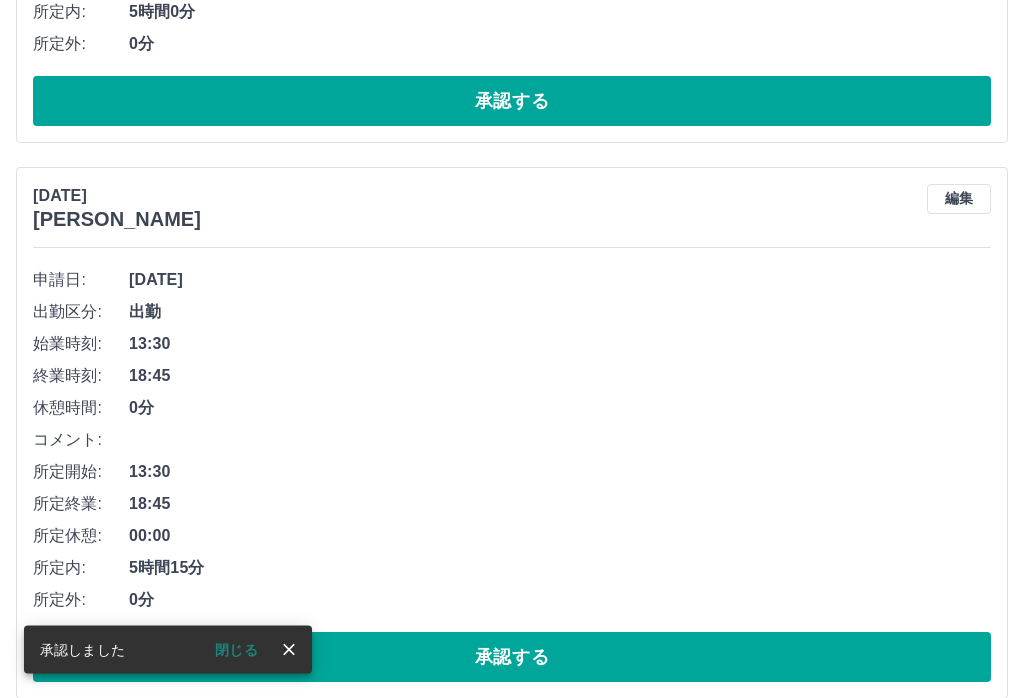 scroll, scrollTop: 1738, scrollLeft: 0, axis: vertical 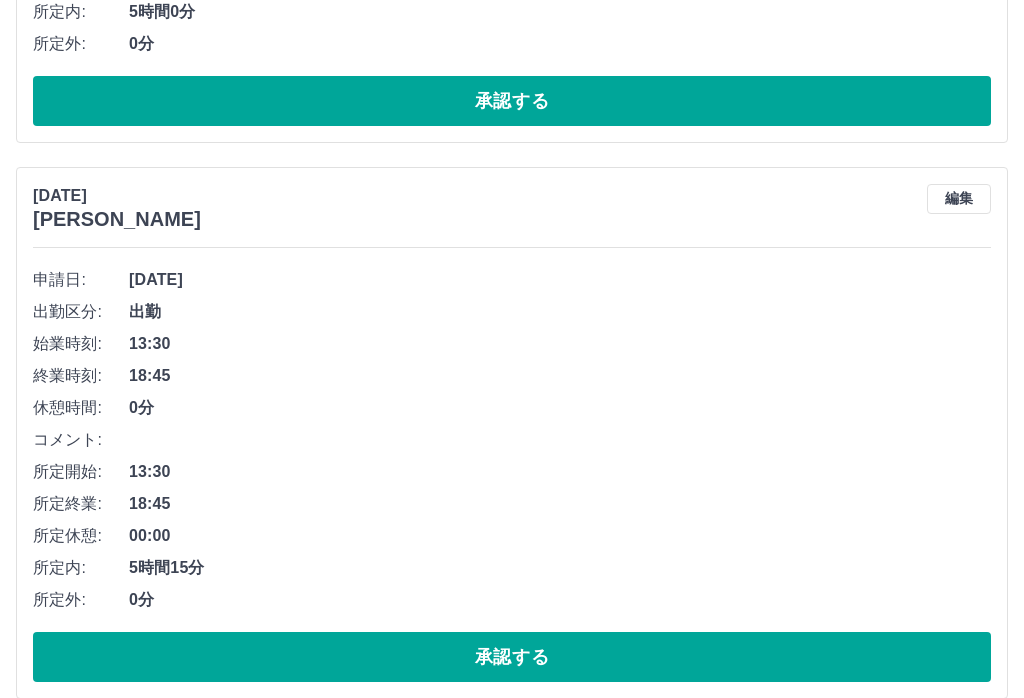 click on "承認する" at bounding box center [512, 657] 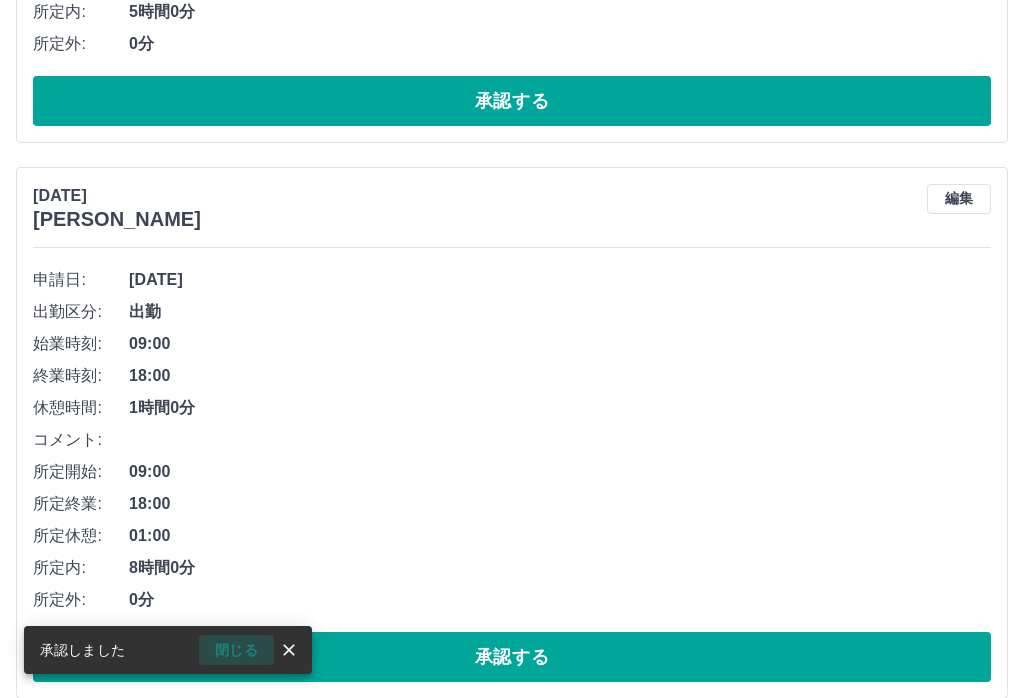 click on "閉じる" at bounding box center [236, 650] 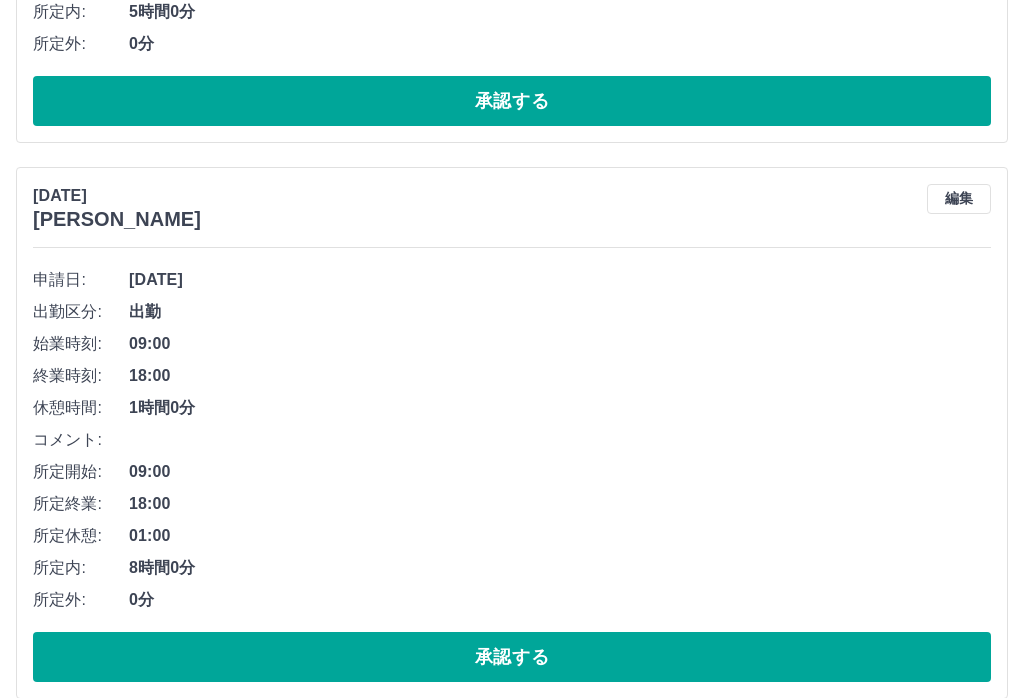click on "承認する" at bounding box center [512, 657] 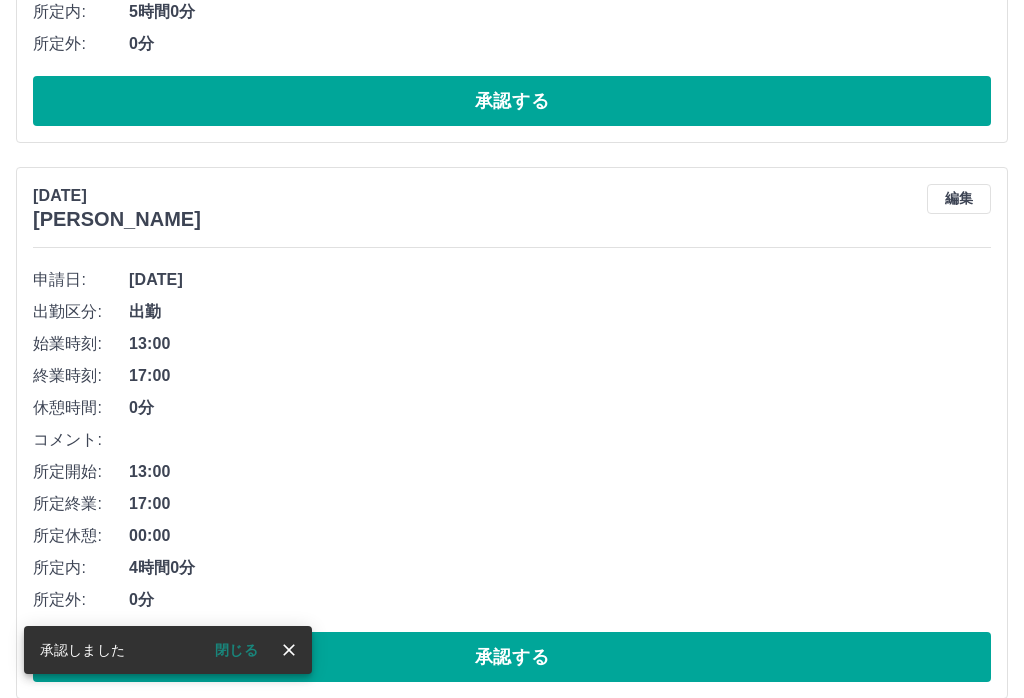 click on "閉じる" at bounding box center [236, 650] 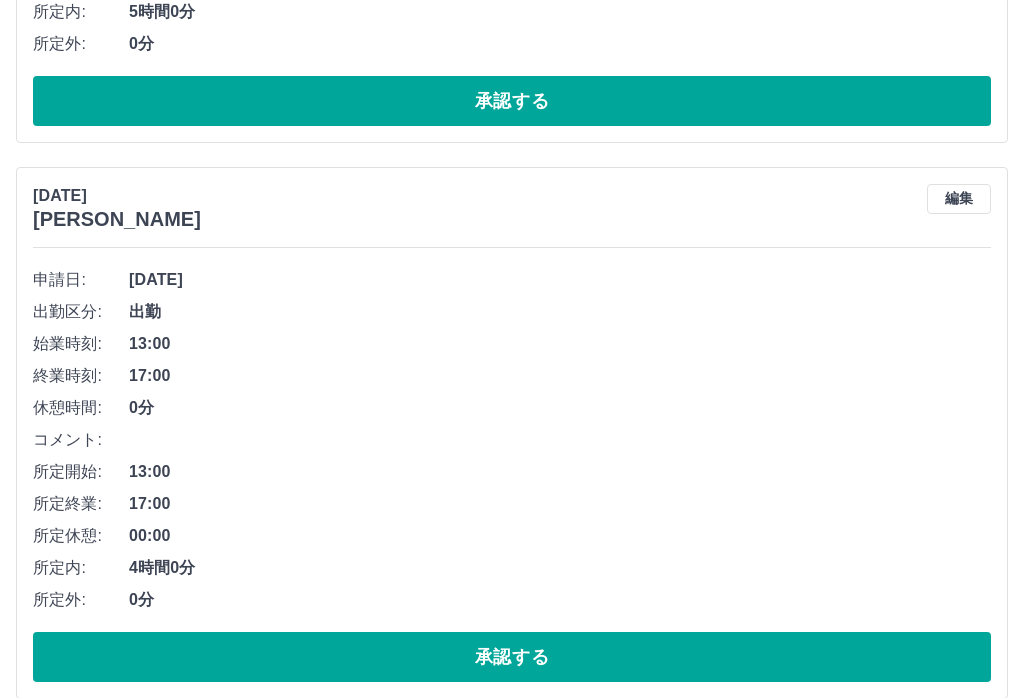 click on "承認する" at bounding box center [512, 657] 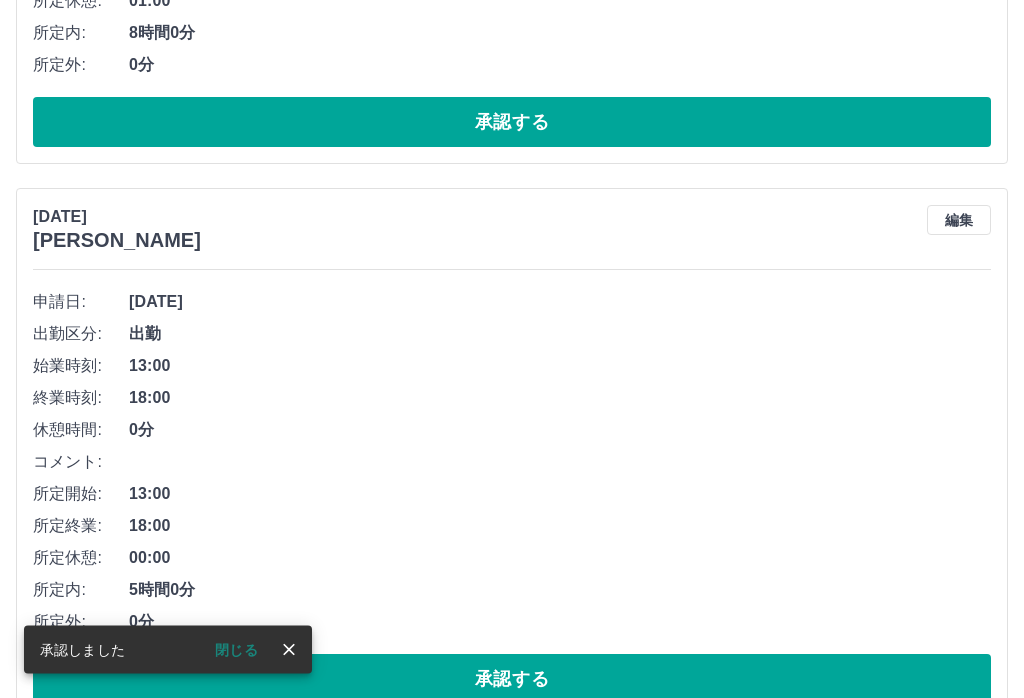 scroll, scrollTop: 1160, scrollLeft: 0, axis: vertical 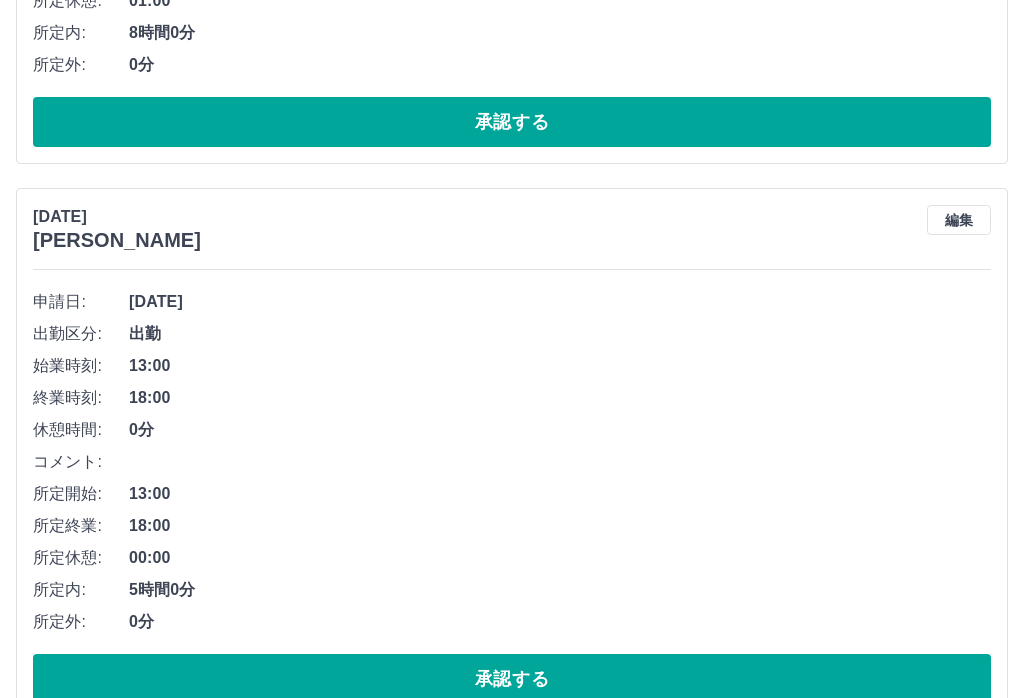 click on "承認する" at bounding box center [512, 679] 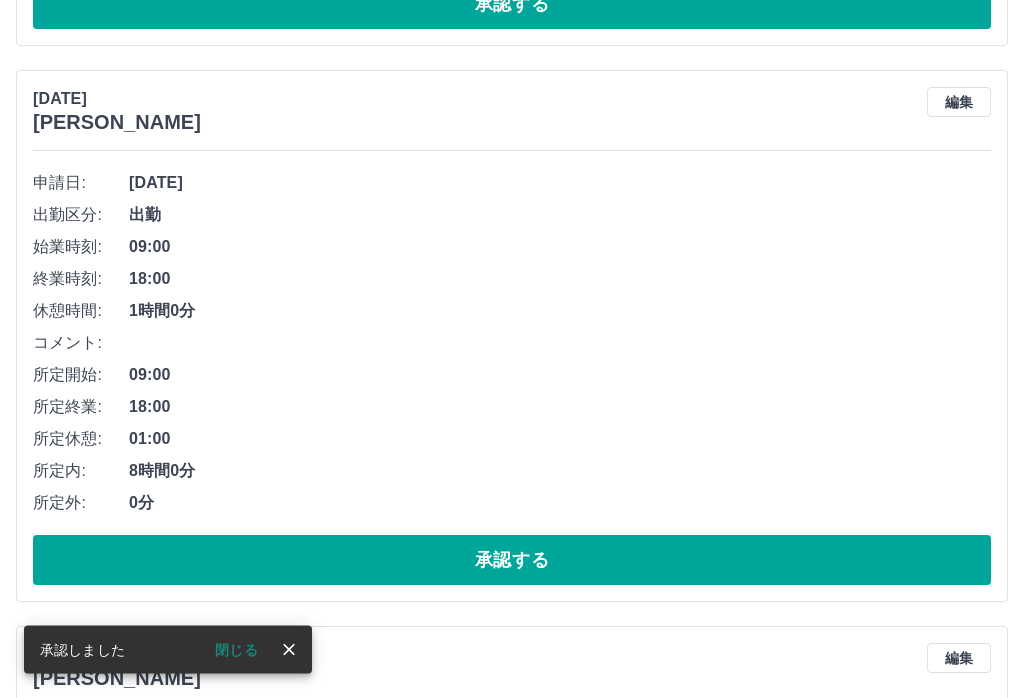 scroll, scrollTop: 721, scrollLeft: 0, axis: vertical 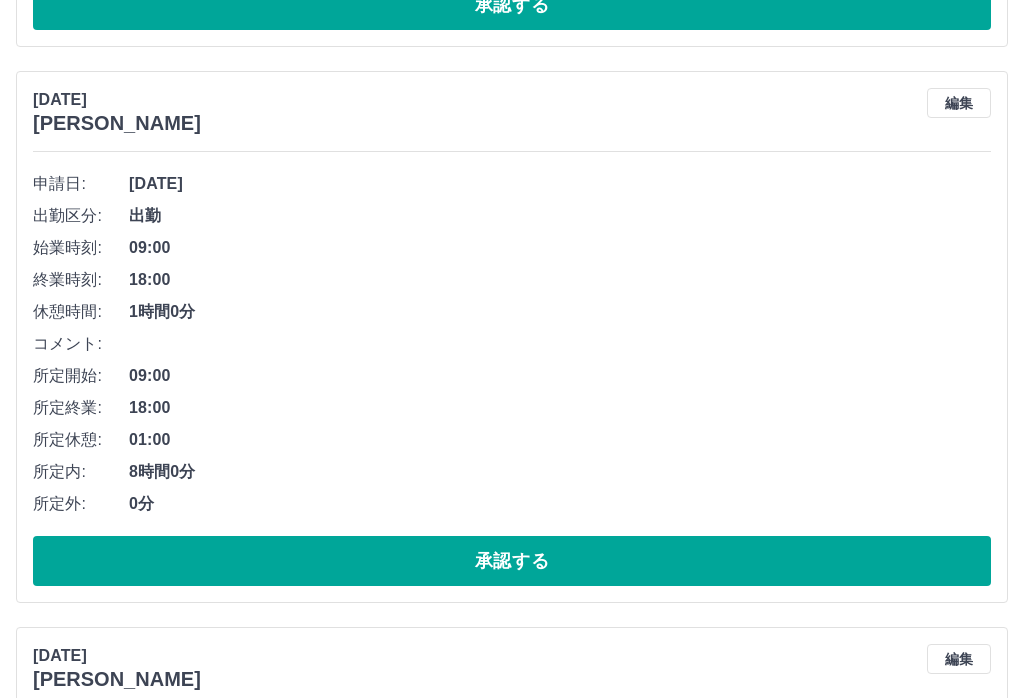click on "承認する" at bounding box center (512, 561) 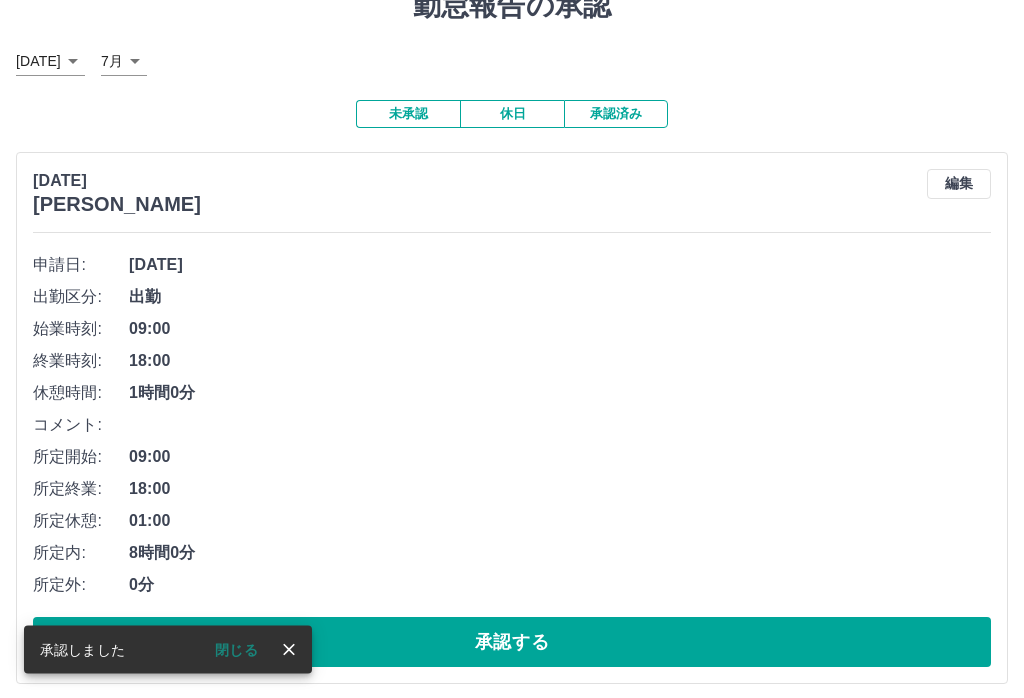 scroll, scrollTop: 84, scrollLeft: 0, axis: vertical 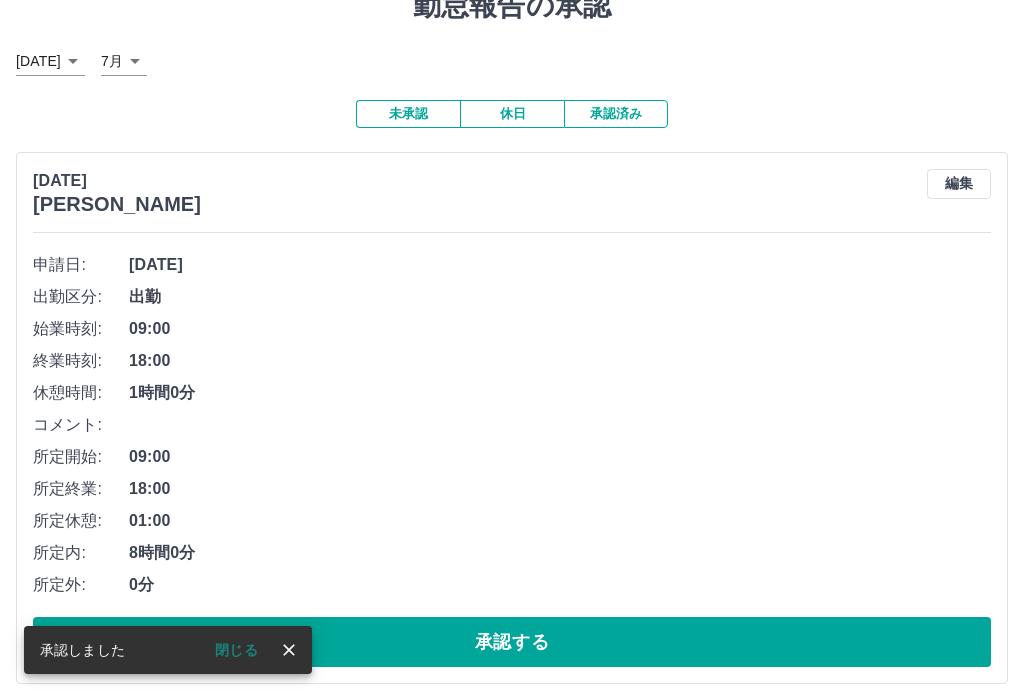 click on "承認する" at bounding box center (512, 642) 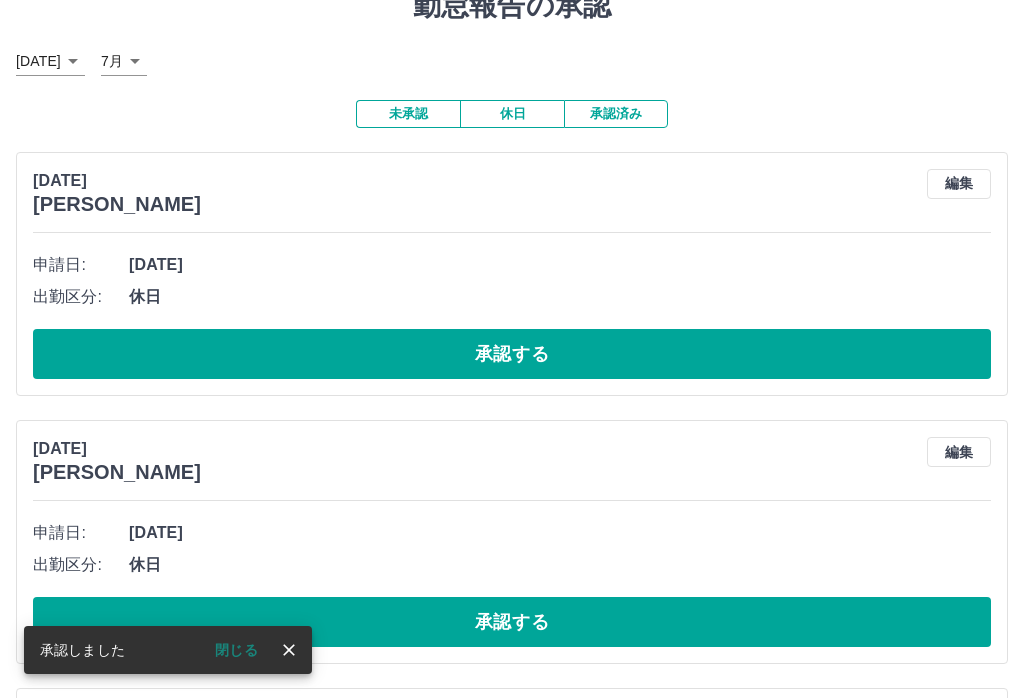 click on "閉じる" at bounding box center (236, 650) 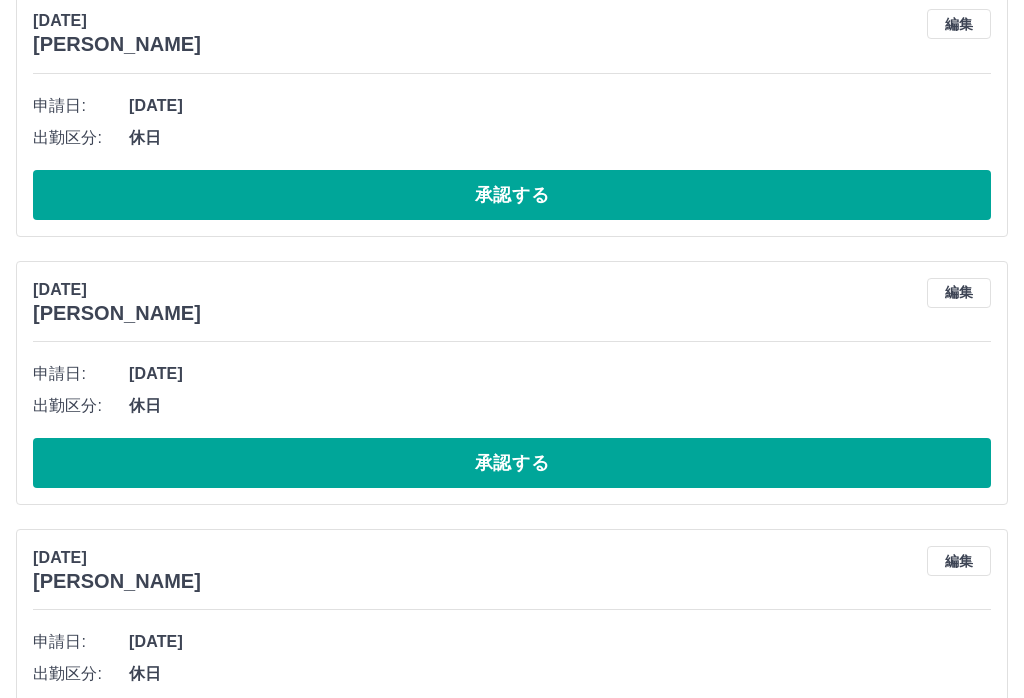 scroll, scrollTop: 1650, scrollLeft: 0, axis: vertical 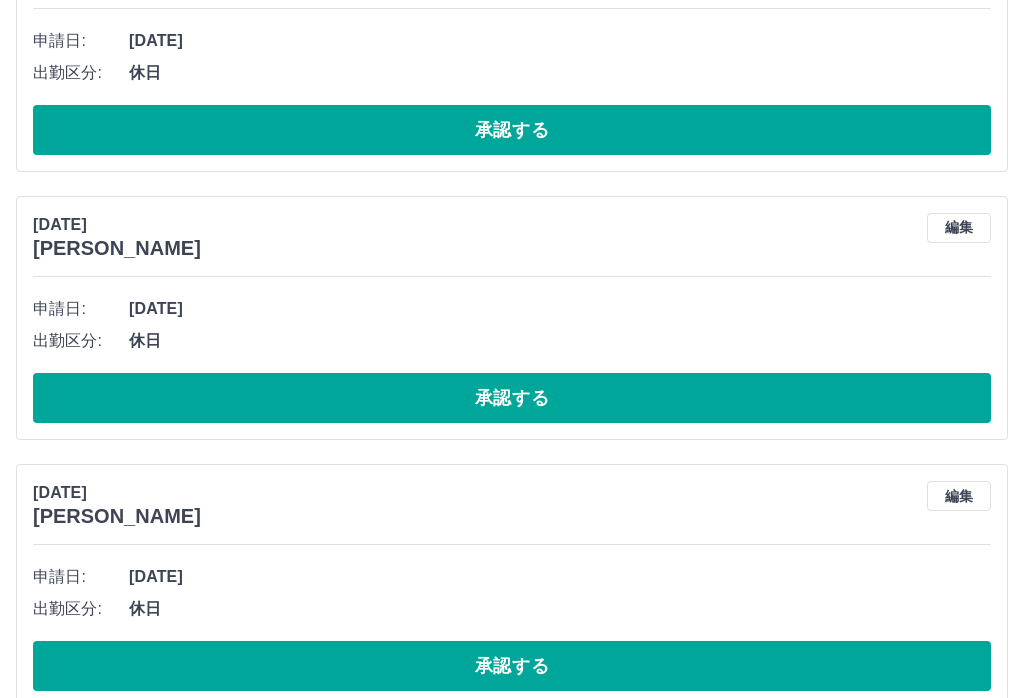 click on "承認する" at bounding box center (512, 666) 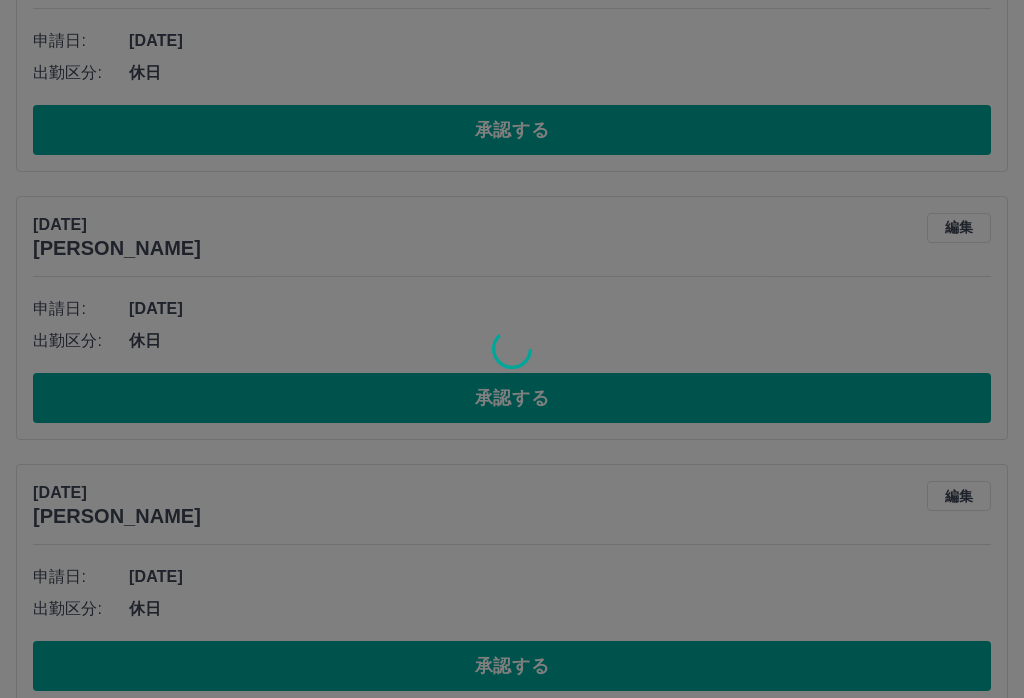 scroll, scrollTop: 1382, scrollLeft: 0, axis: vertical 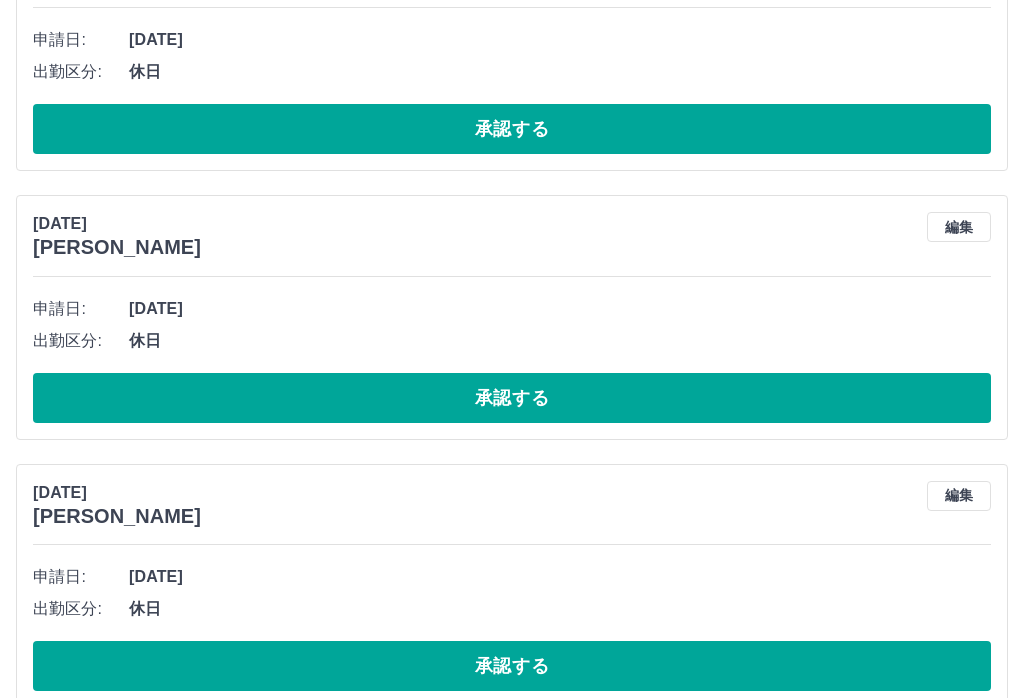 click on "承認する" at bounding box center (512, 666) 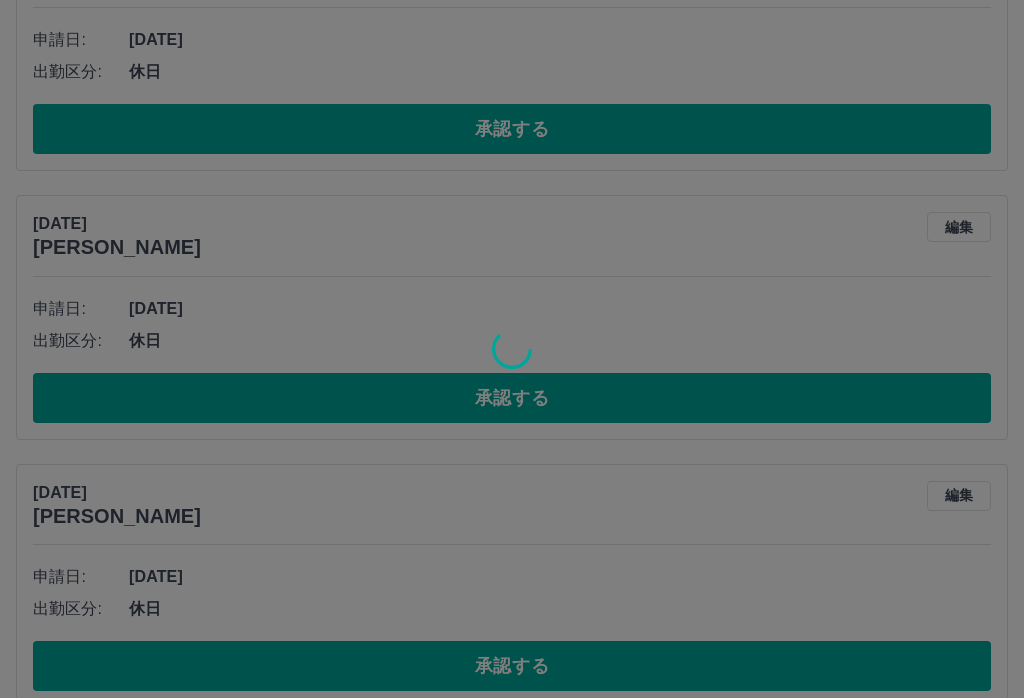 scroll, scrollTop: 1114, scrollLeft: 0, axis: vertical 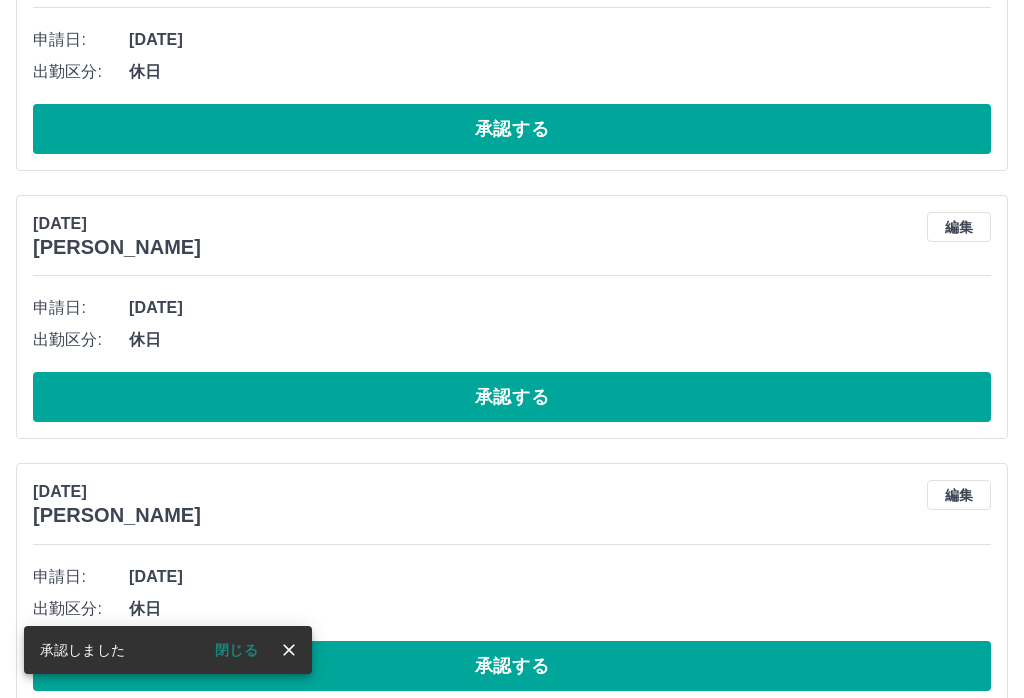 click on "閉じる" at bounding box center (236, 650) 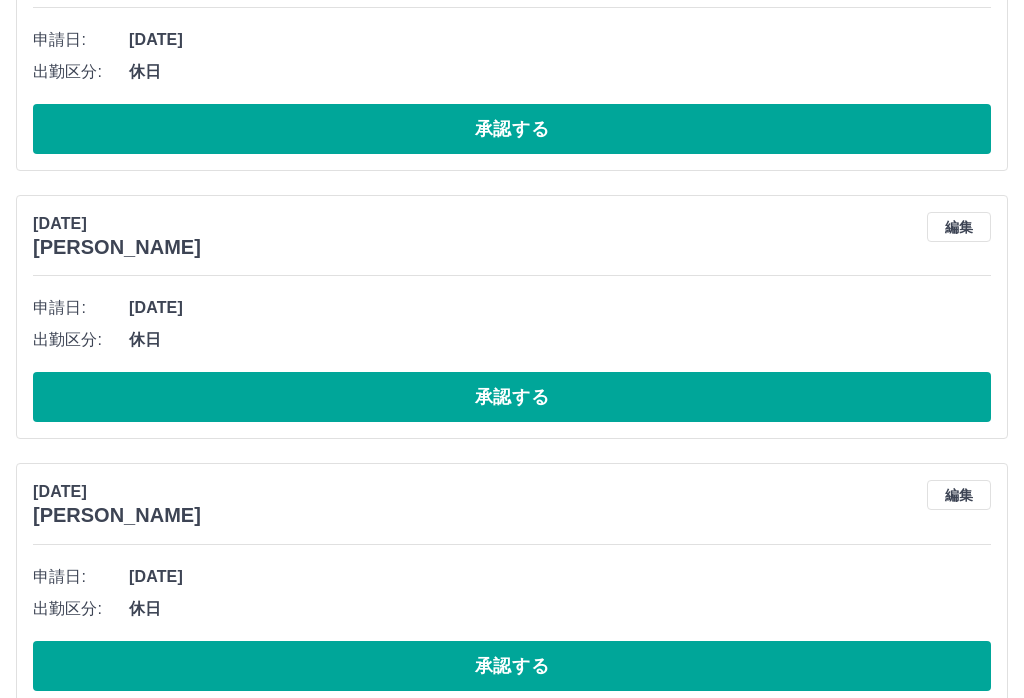 click on "承認する" at bounding box center [512, 666] 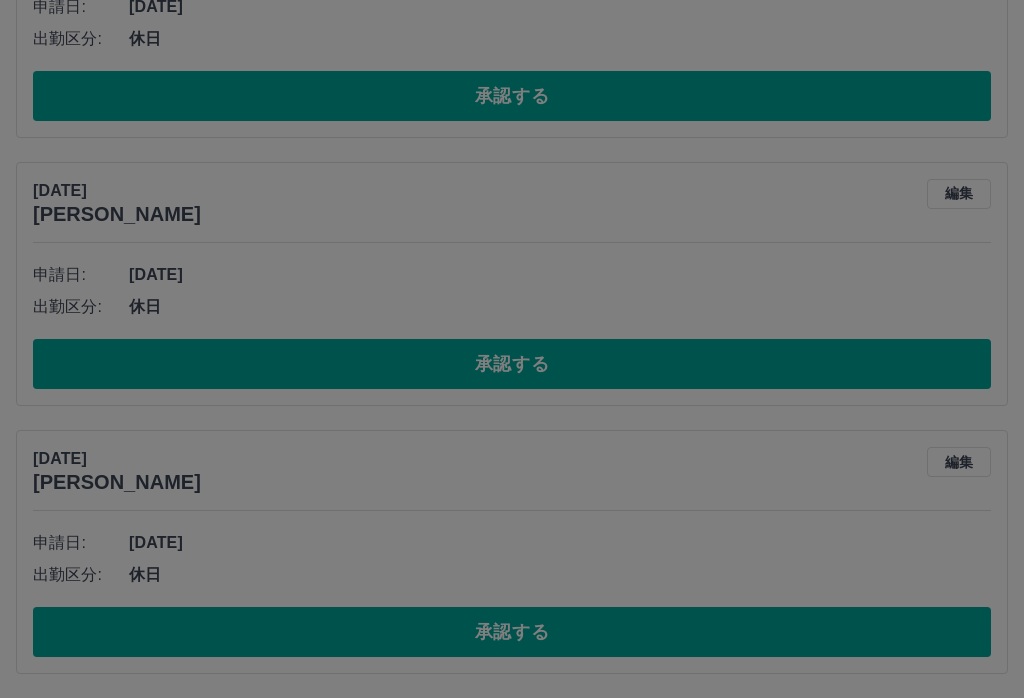 scroll, scrollTop: 846, scrollLeft: 0, axis: vertical 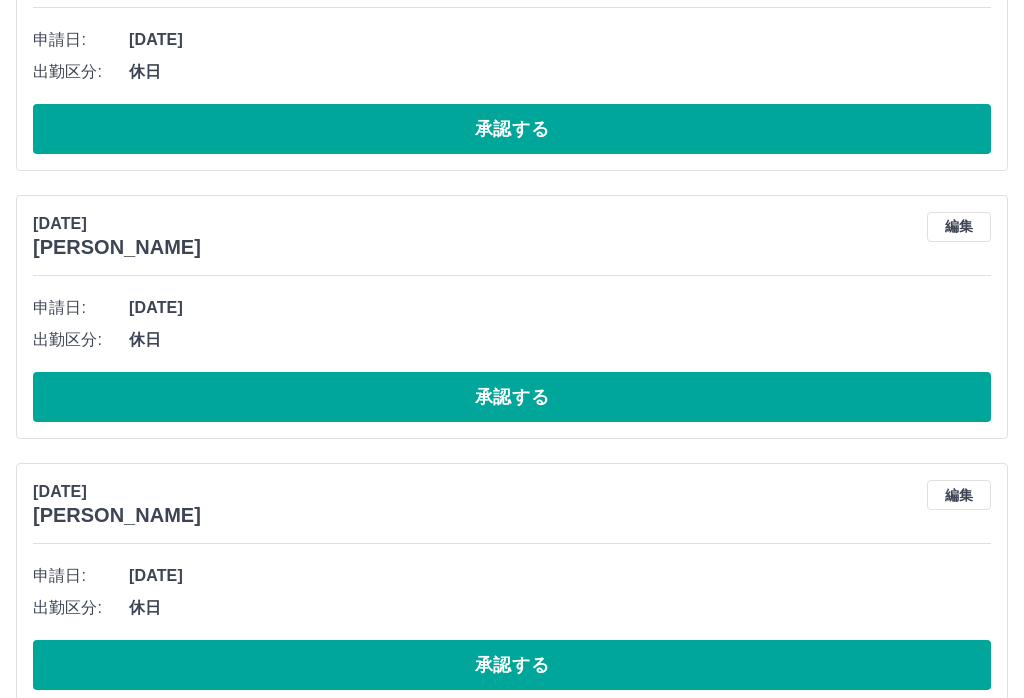 click on "承認する" at bounding box center [512, 665] 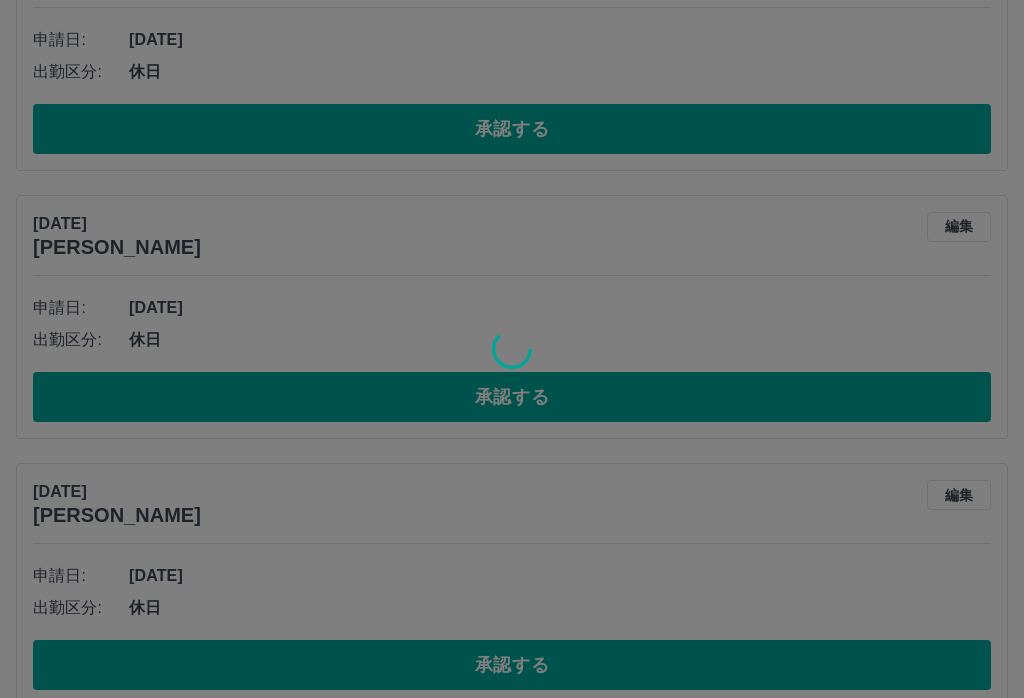 scroll, scrollTop: 578, scrollLeft: 0, axis: vertical 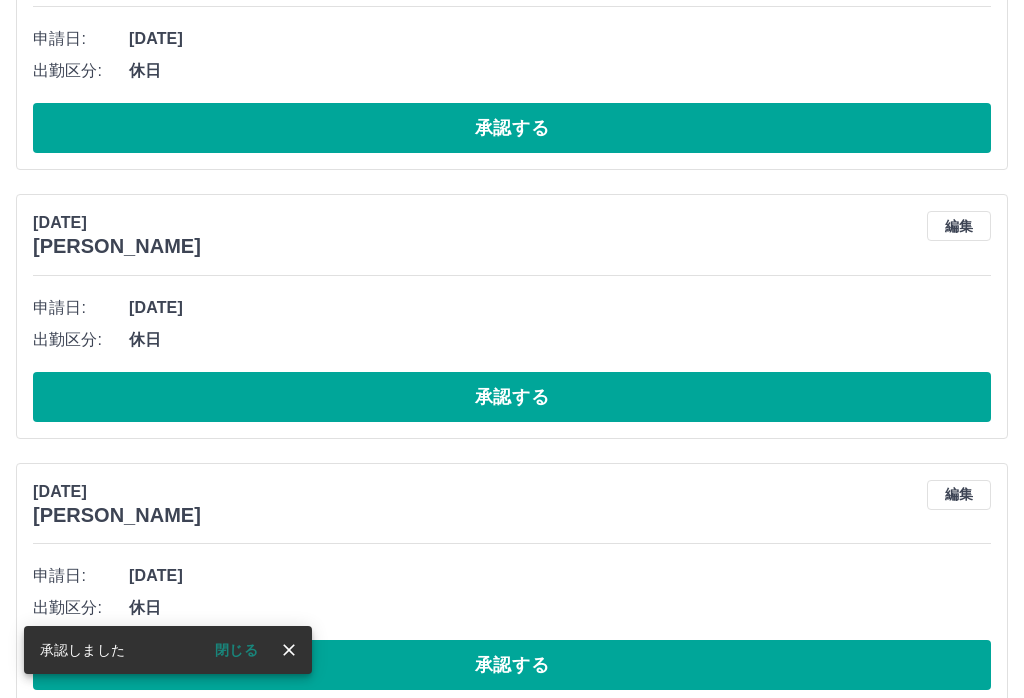 click on "承認する" at bounding box center [512, 665] 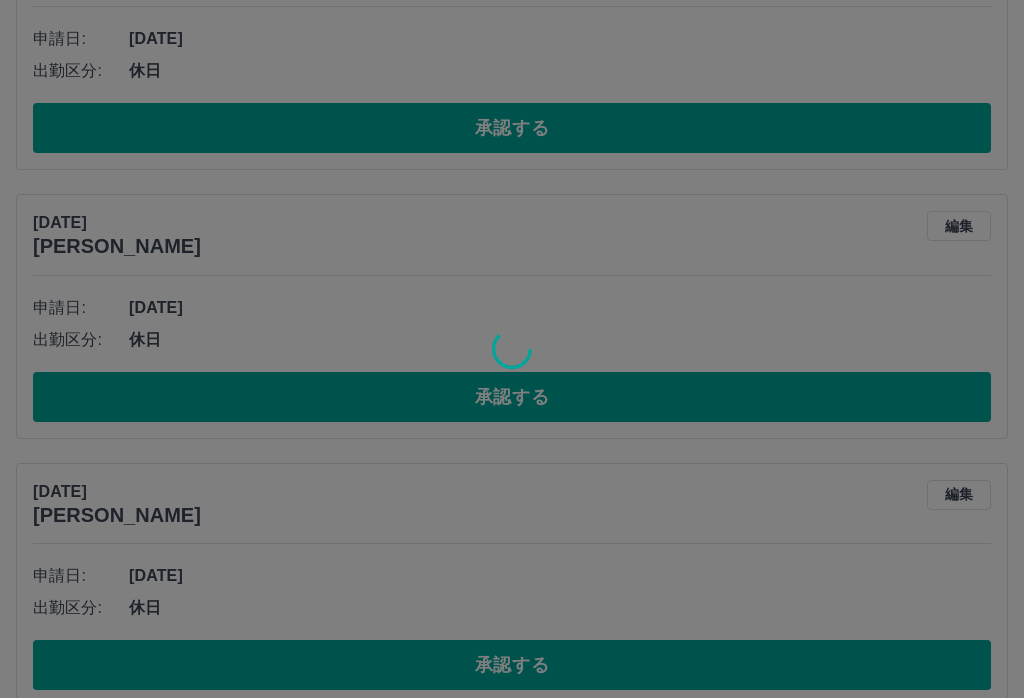 scroll, scrollTop: 310, scrollLeft: 0, axis: vertical 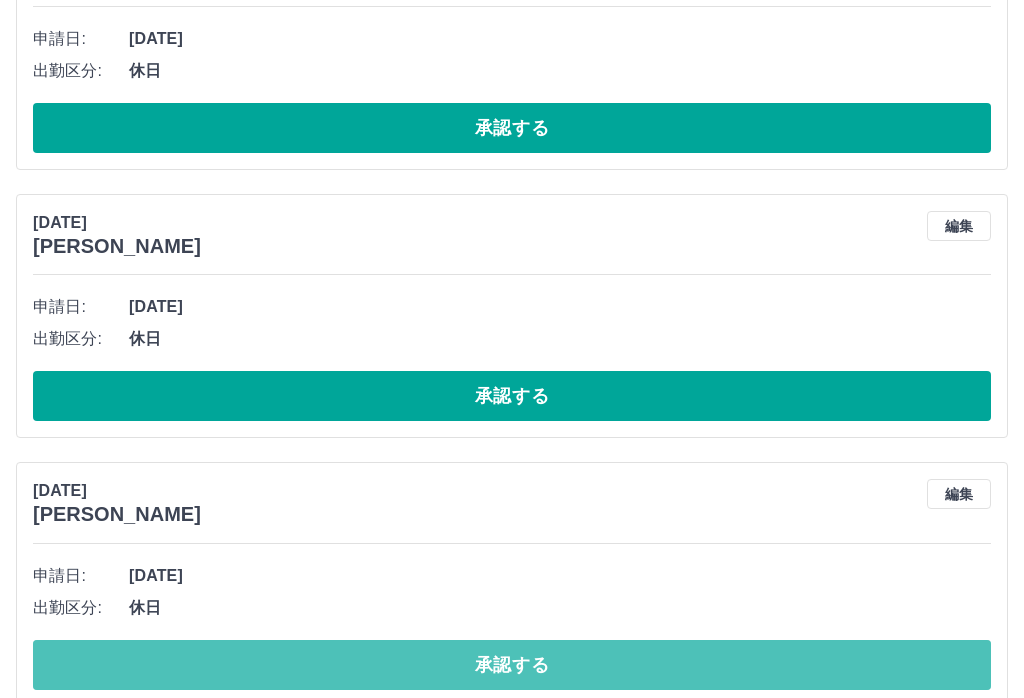 click on "承認する" at bounding box center (512, 665) 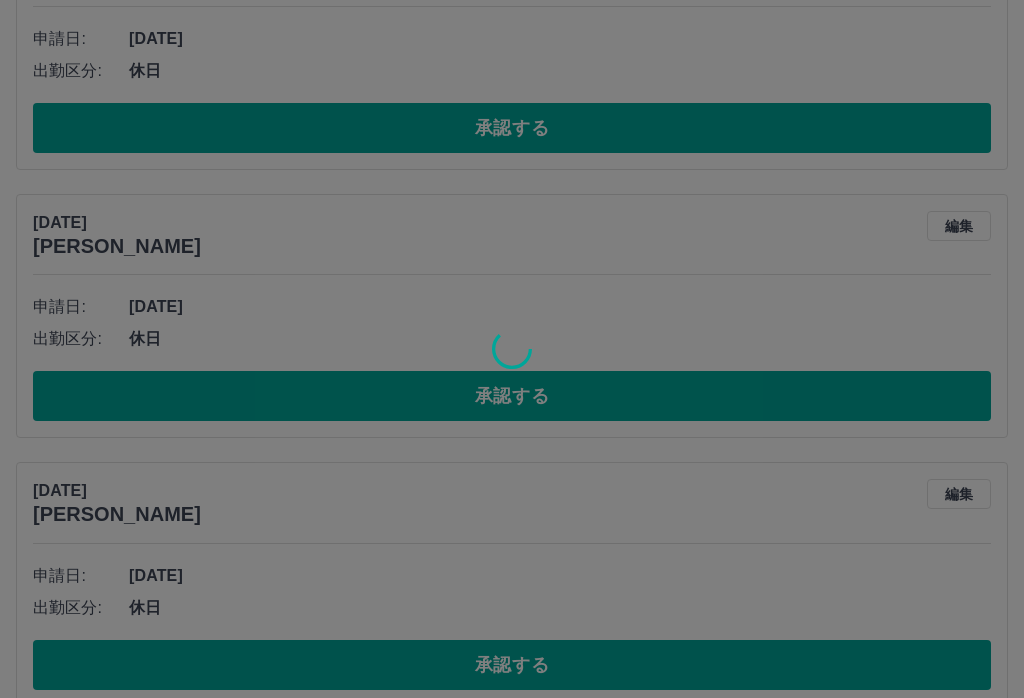 scroll, scrollTop: 42, scrollLeft: 0, axis: vertical 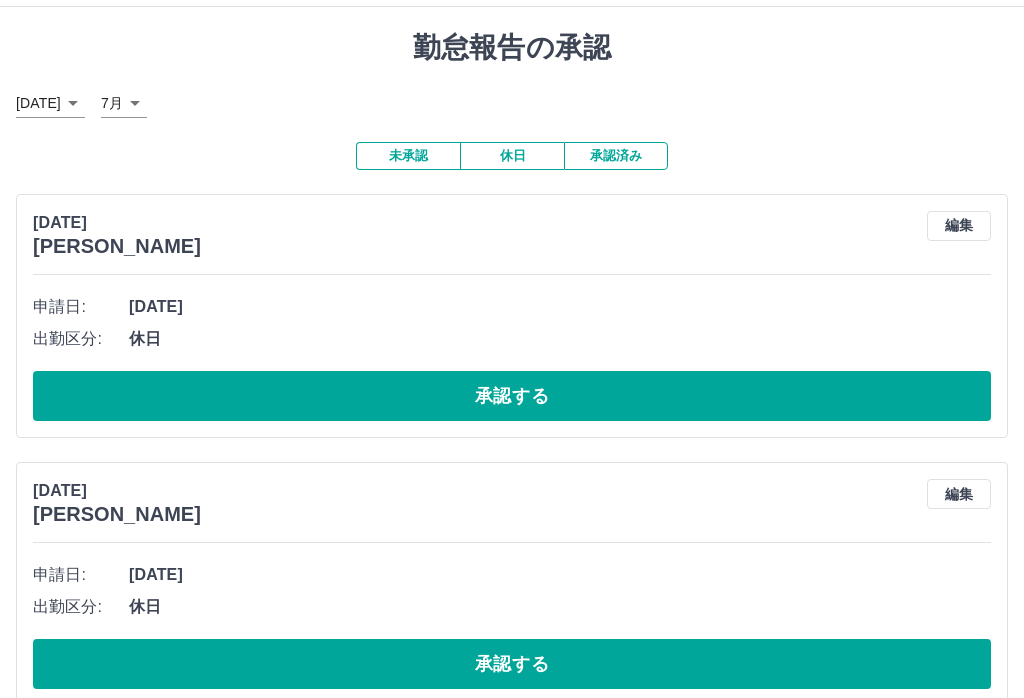 click on "承認する" at bounding box center (512, 664) 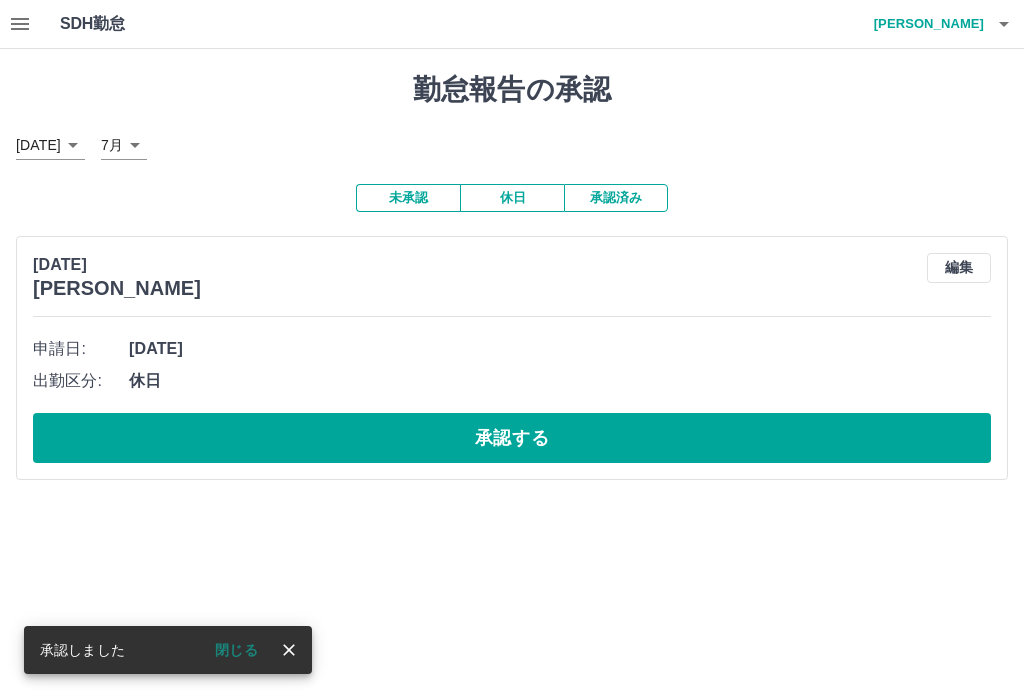 scroll, scrollTop: 0, scrollLeft: 0, axis: both 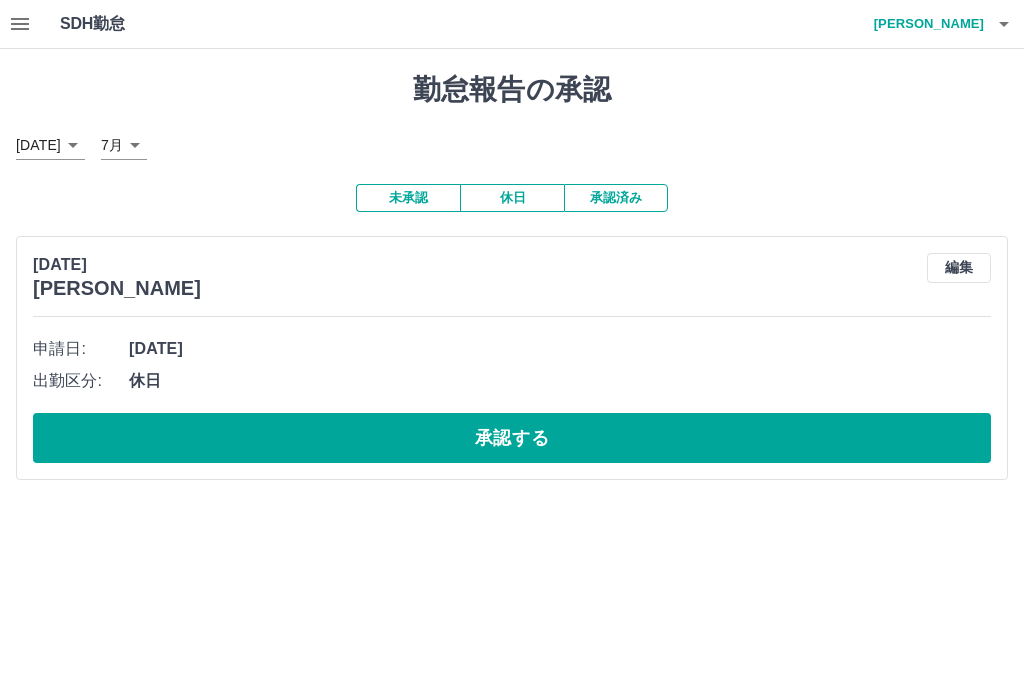 click on "承認する" at bounding box center (512, 438) 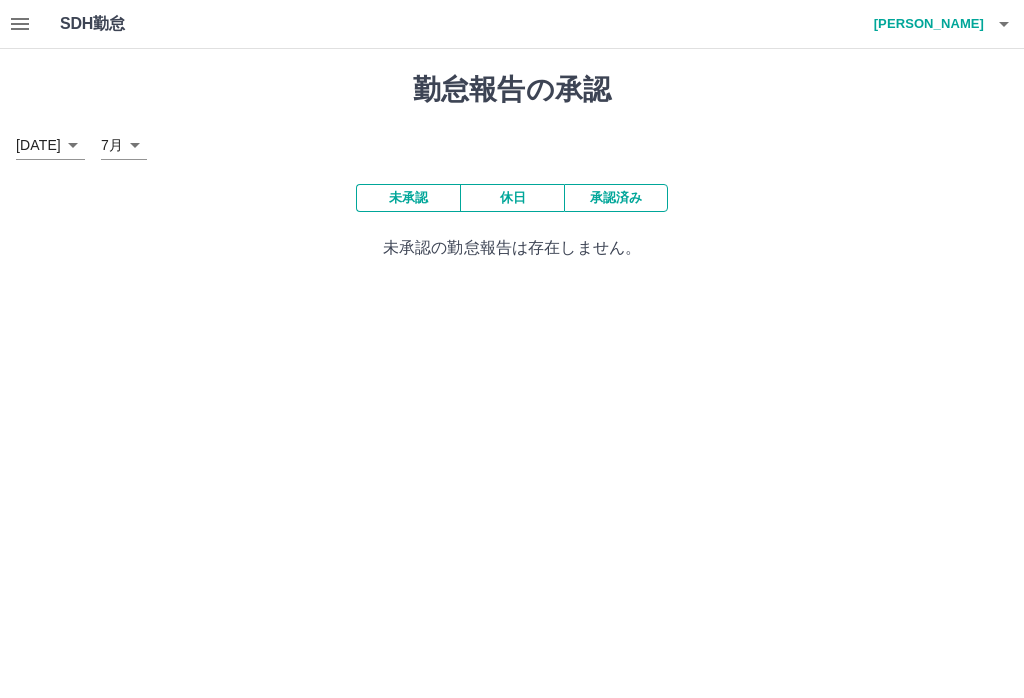 click at bounding box center (1004, 24) 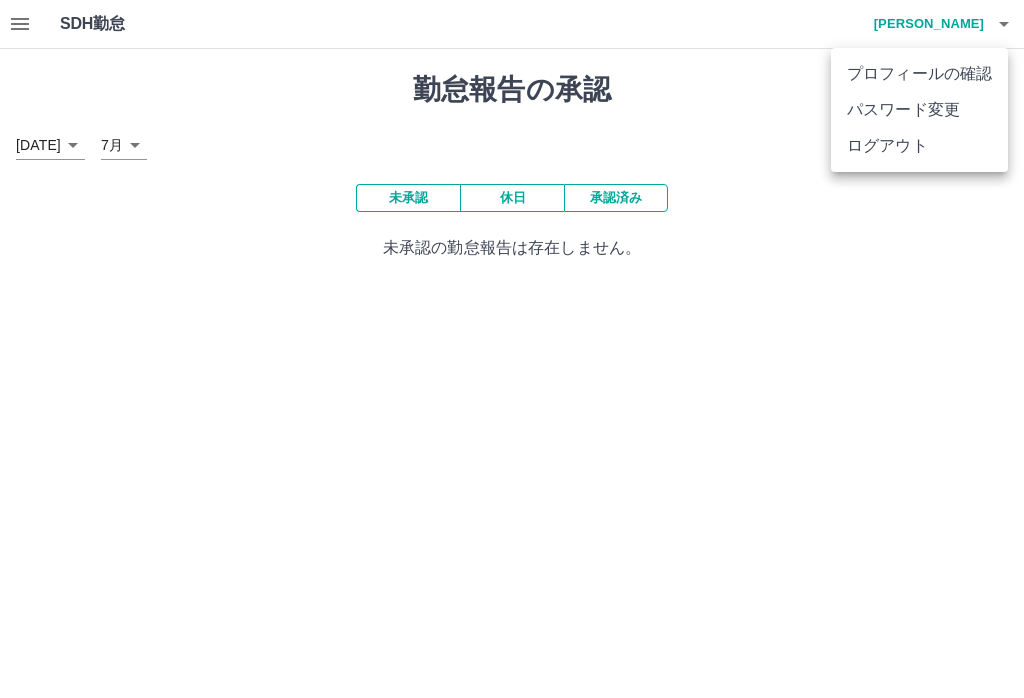 click on "ログアウト" at bounding box center (919, 146) 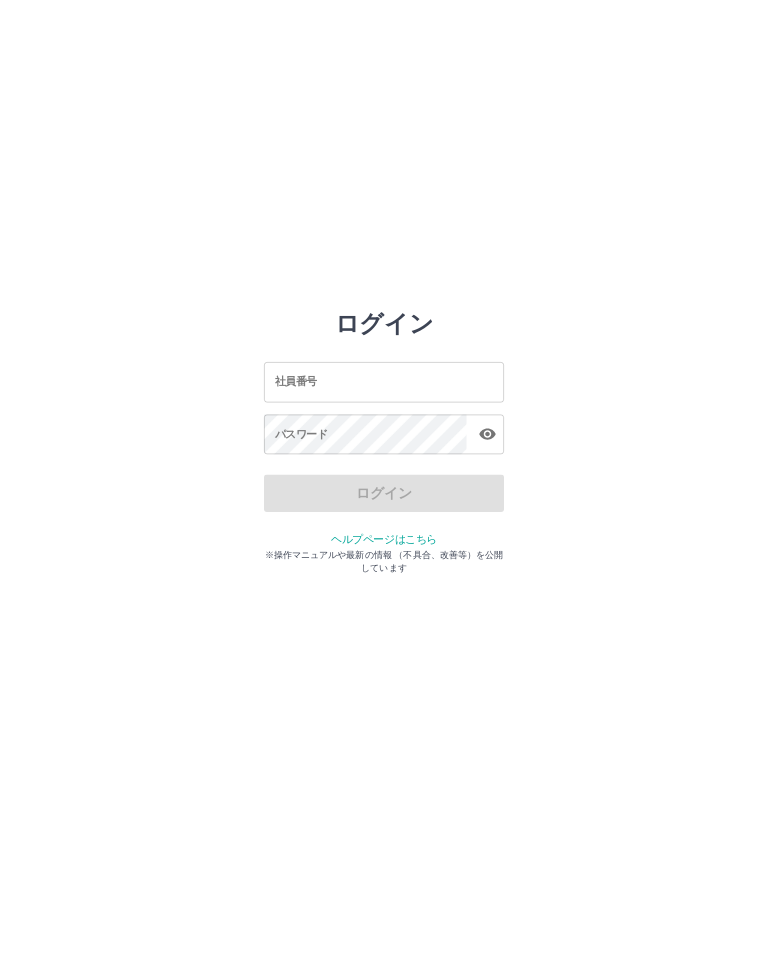 scroll, scrollTop: 0, scrollLeft: 0, axis: both 